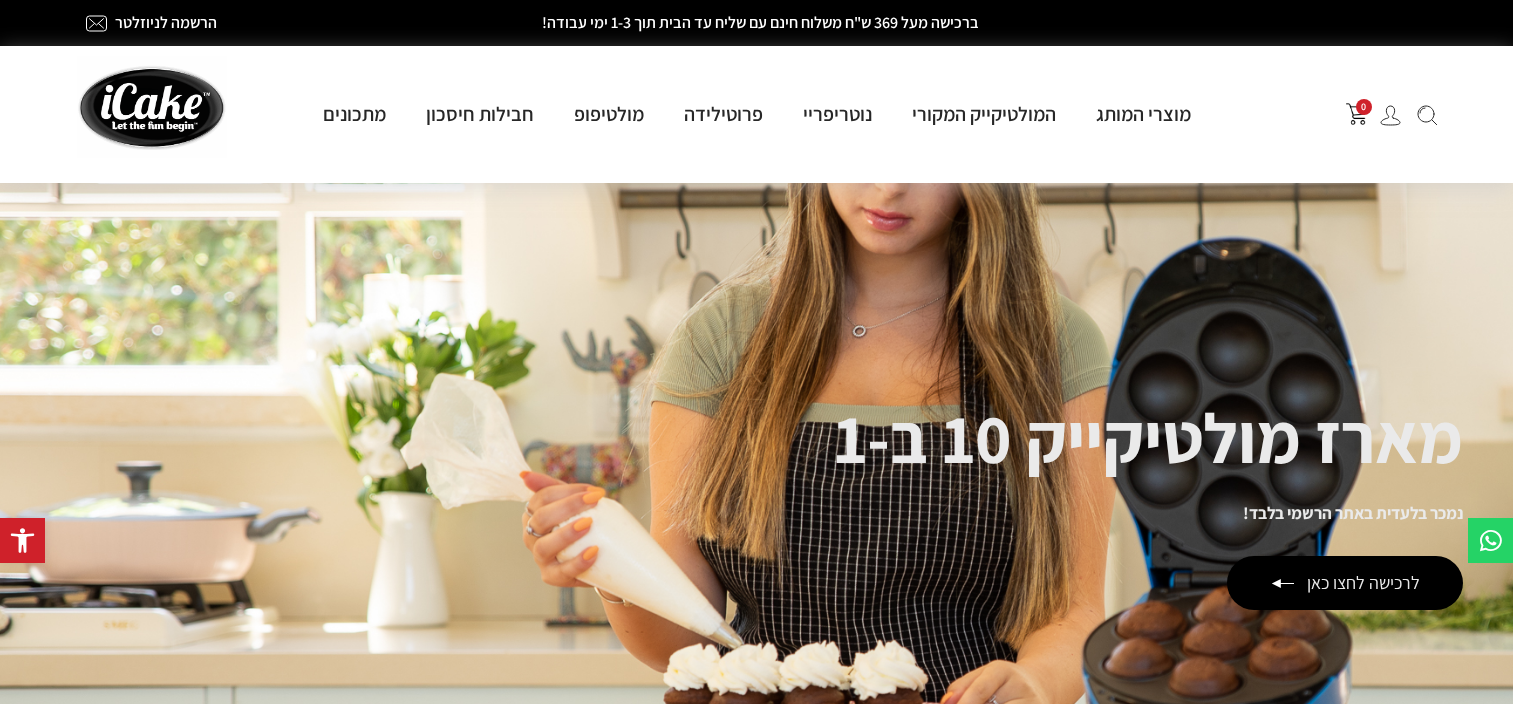 scroll, scrollTop: 0, scrollLeft: 0, axis: both 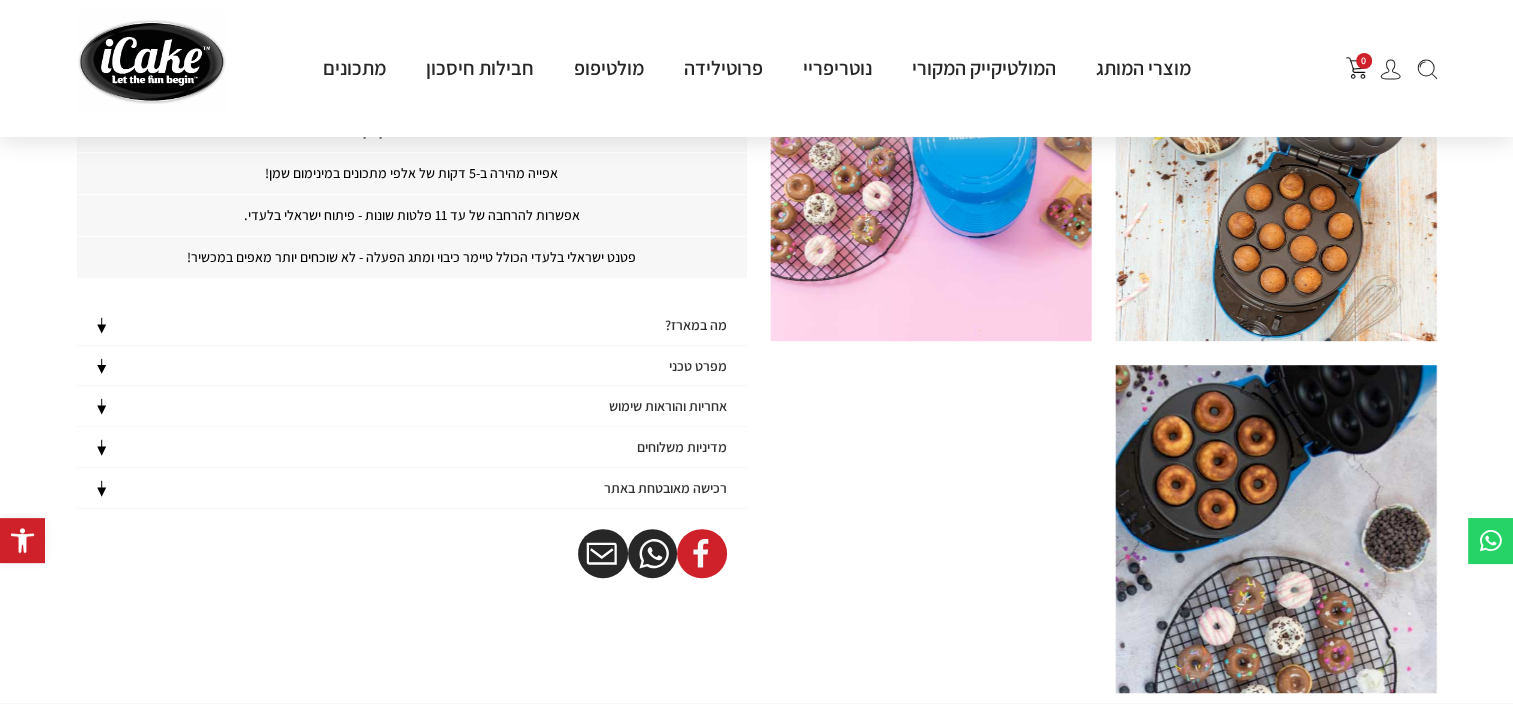 click at bounding box center [702, 554] 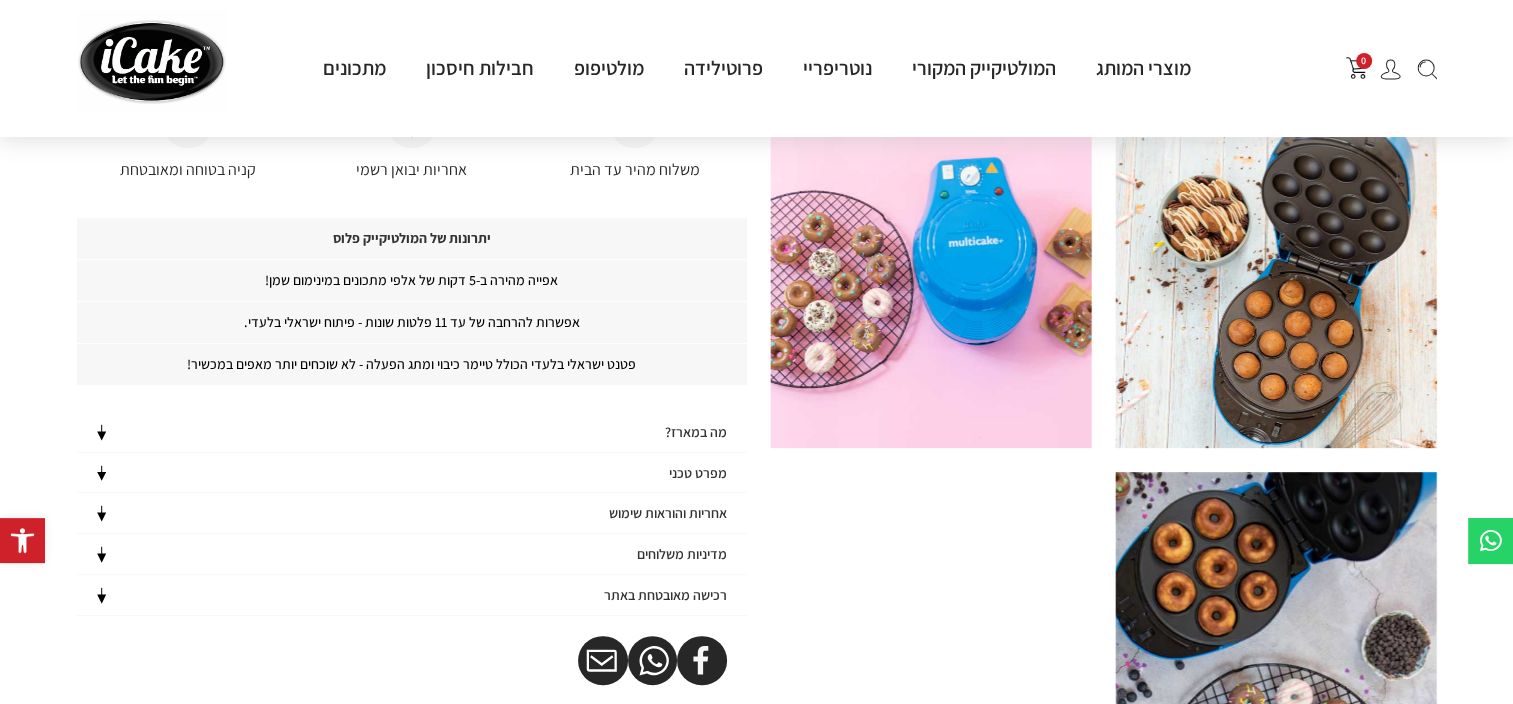 scroll, scrollTop: 800, scrollLeft: 0, axis: vertical 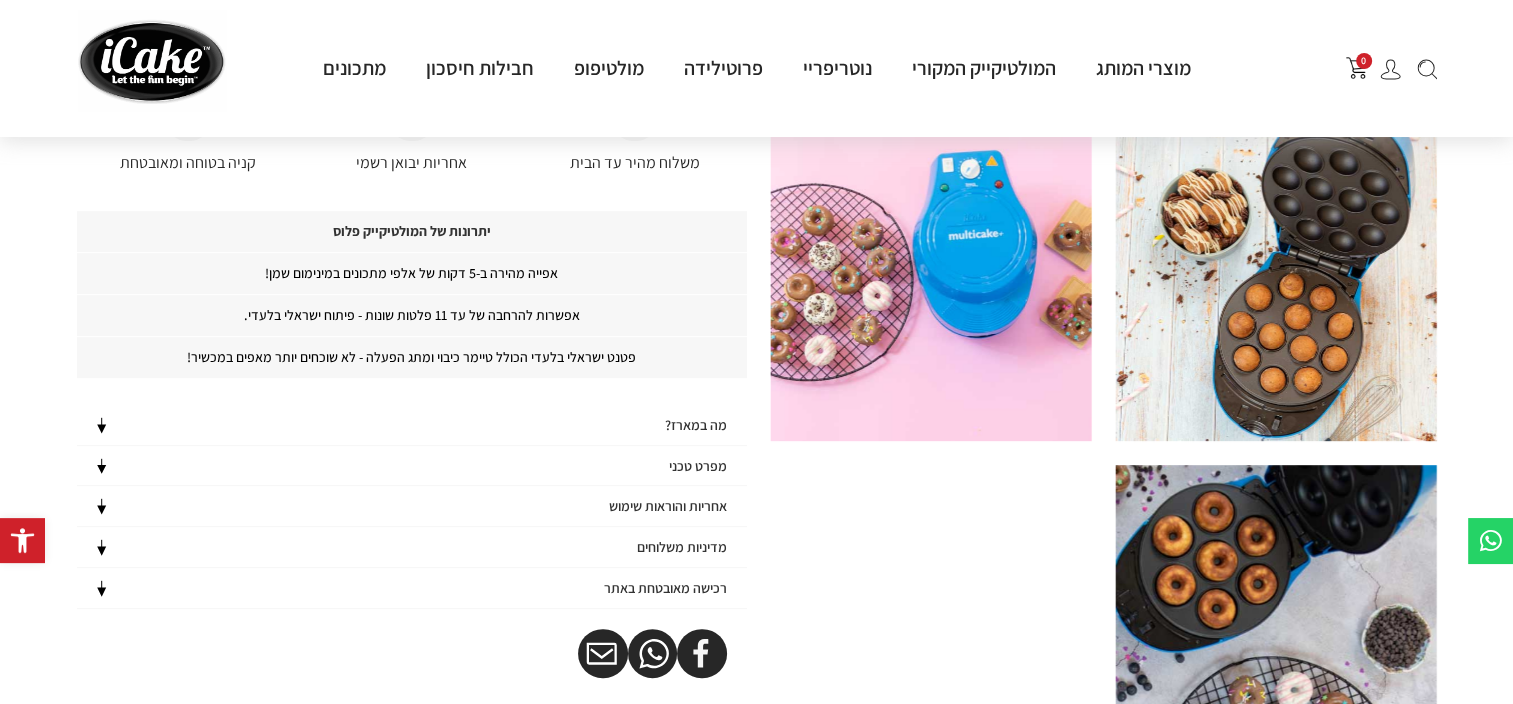 click at bounding box center (1276, 277) 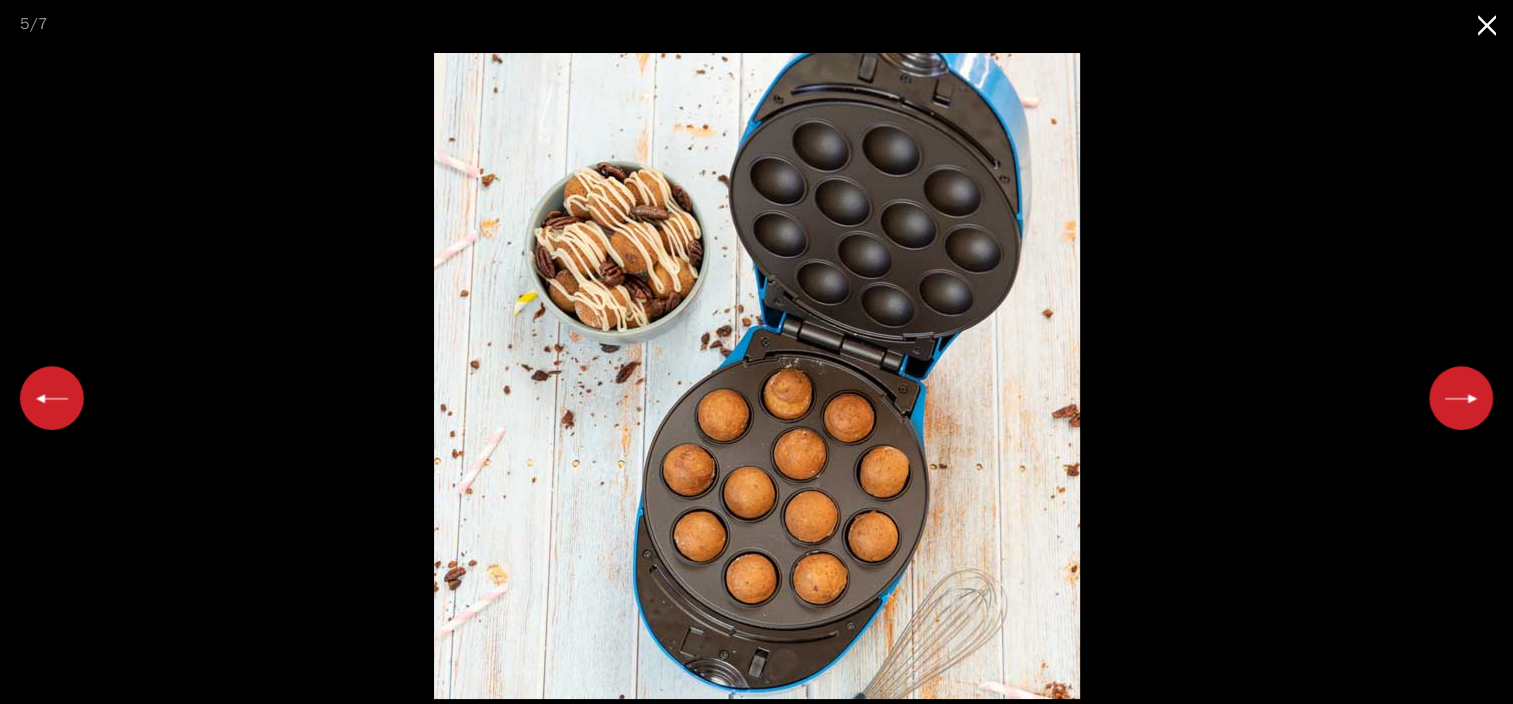 click at bounding box center (1488, 23) 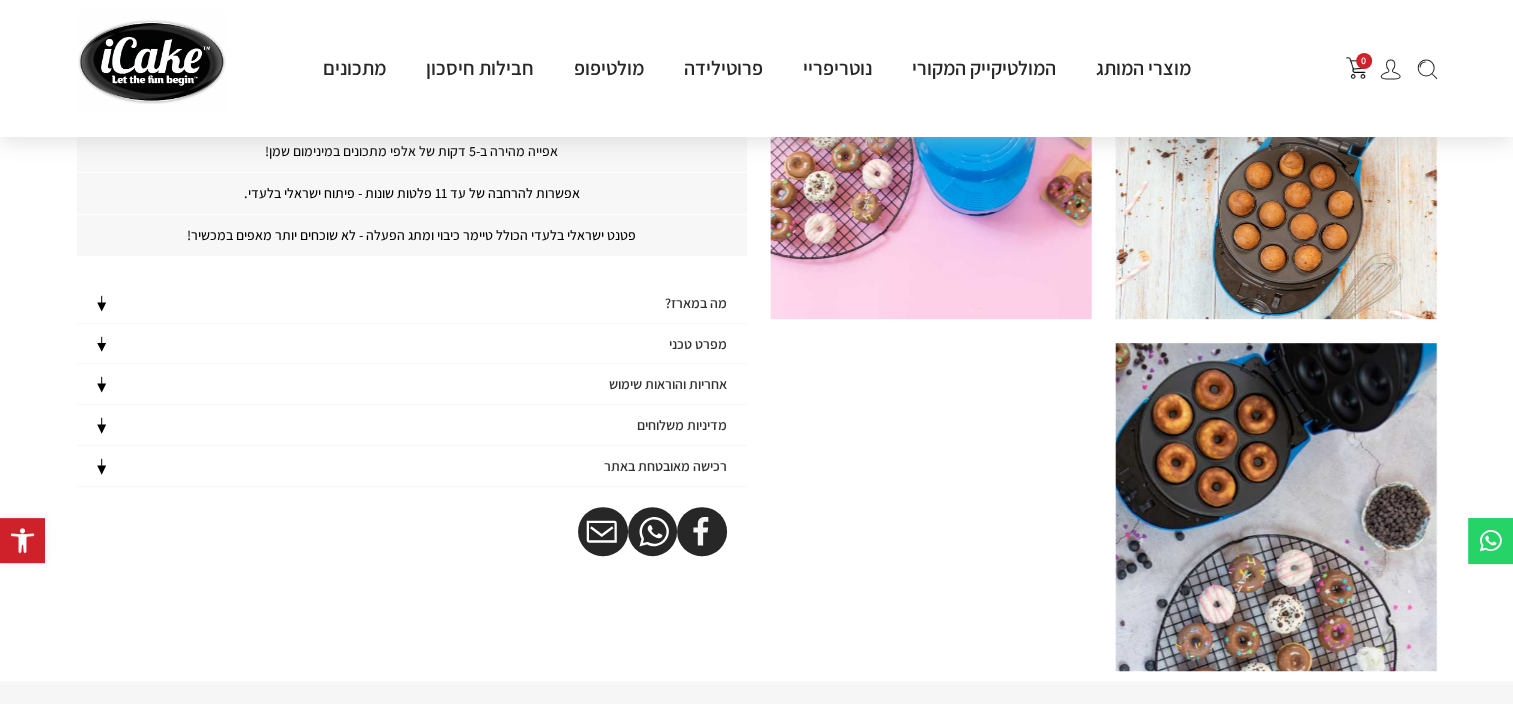 scroll, scrollTop: 1100, scrollLeft: 0, axis: vertical 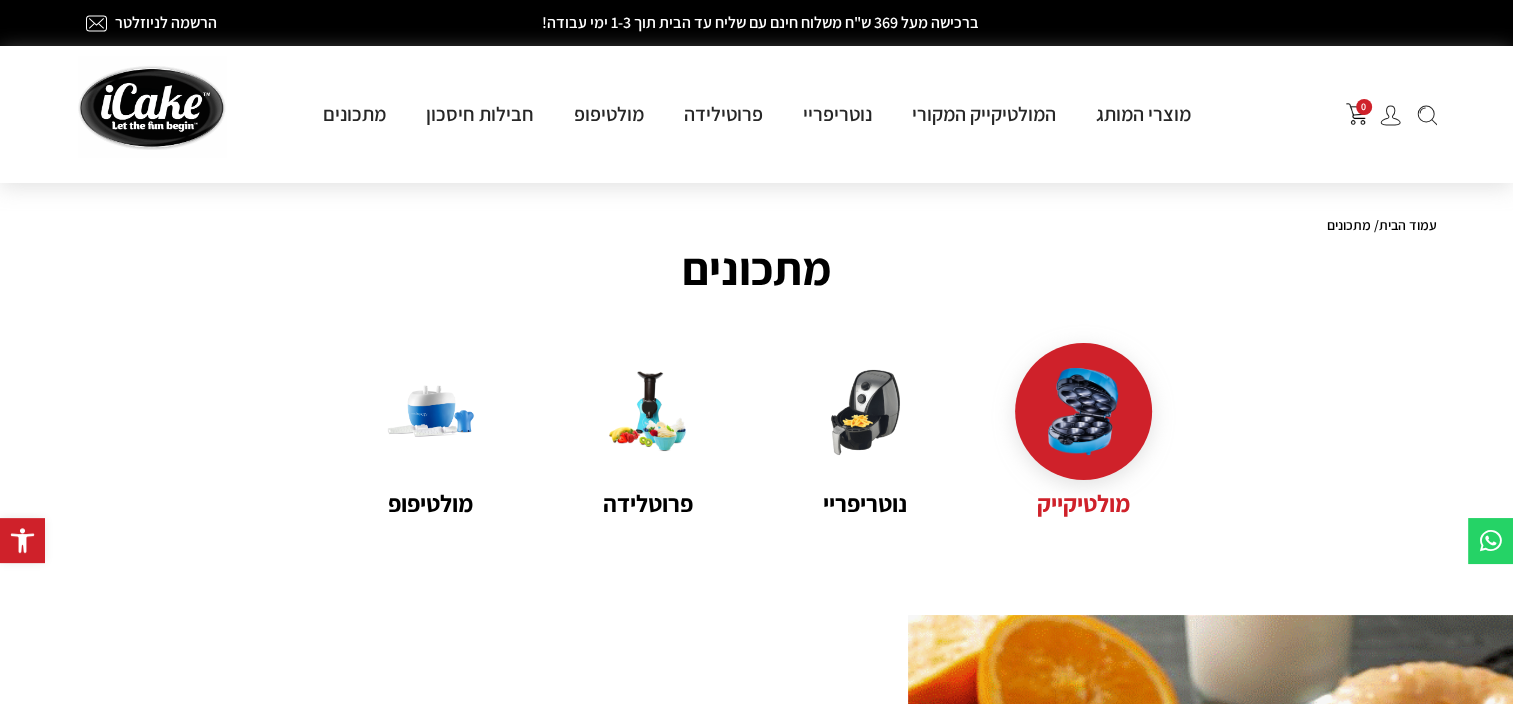 click at bounding box center (1083, 411) 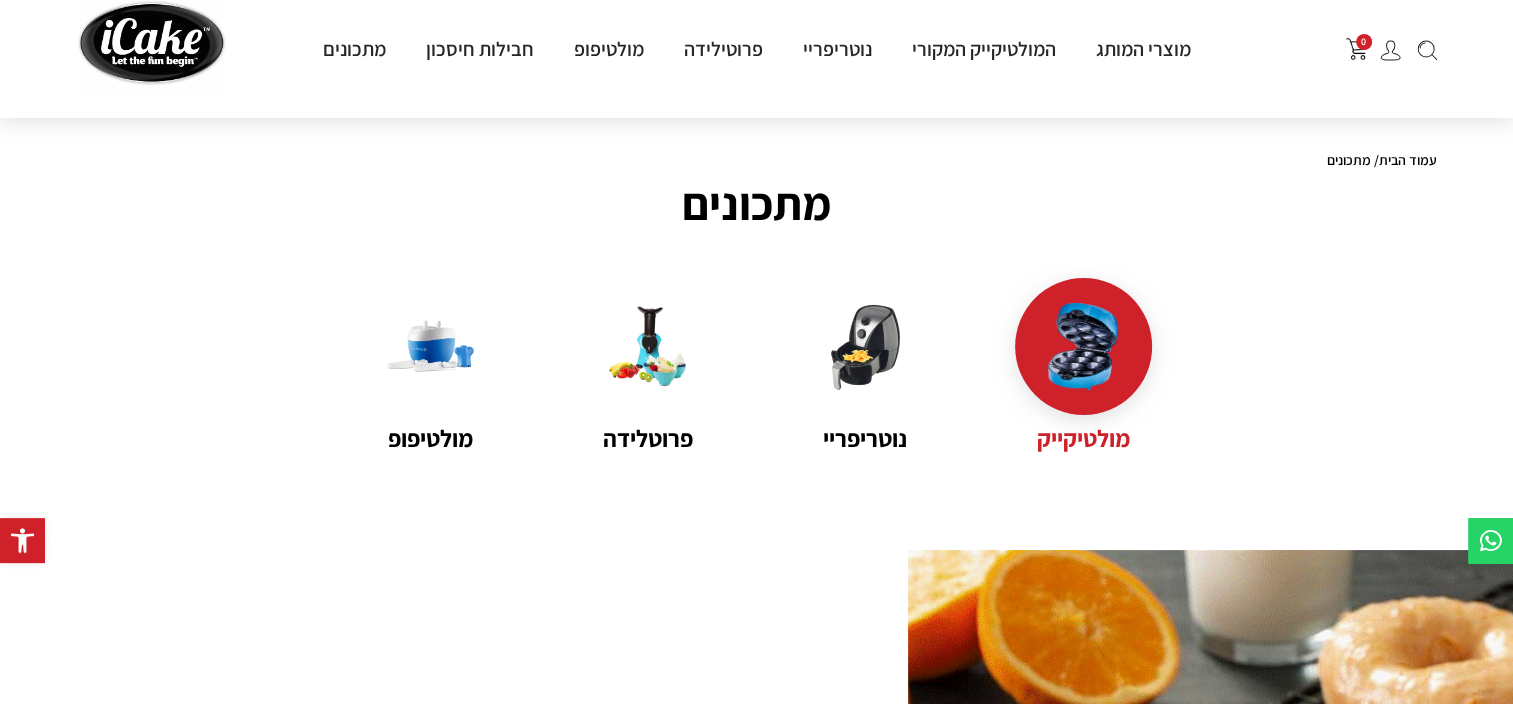 scroll, scrollTop: 180, scrollLeft: 0, axis: vertical 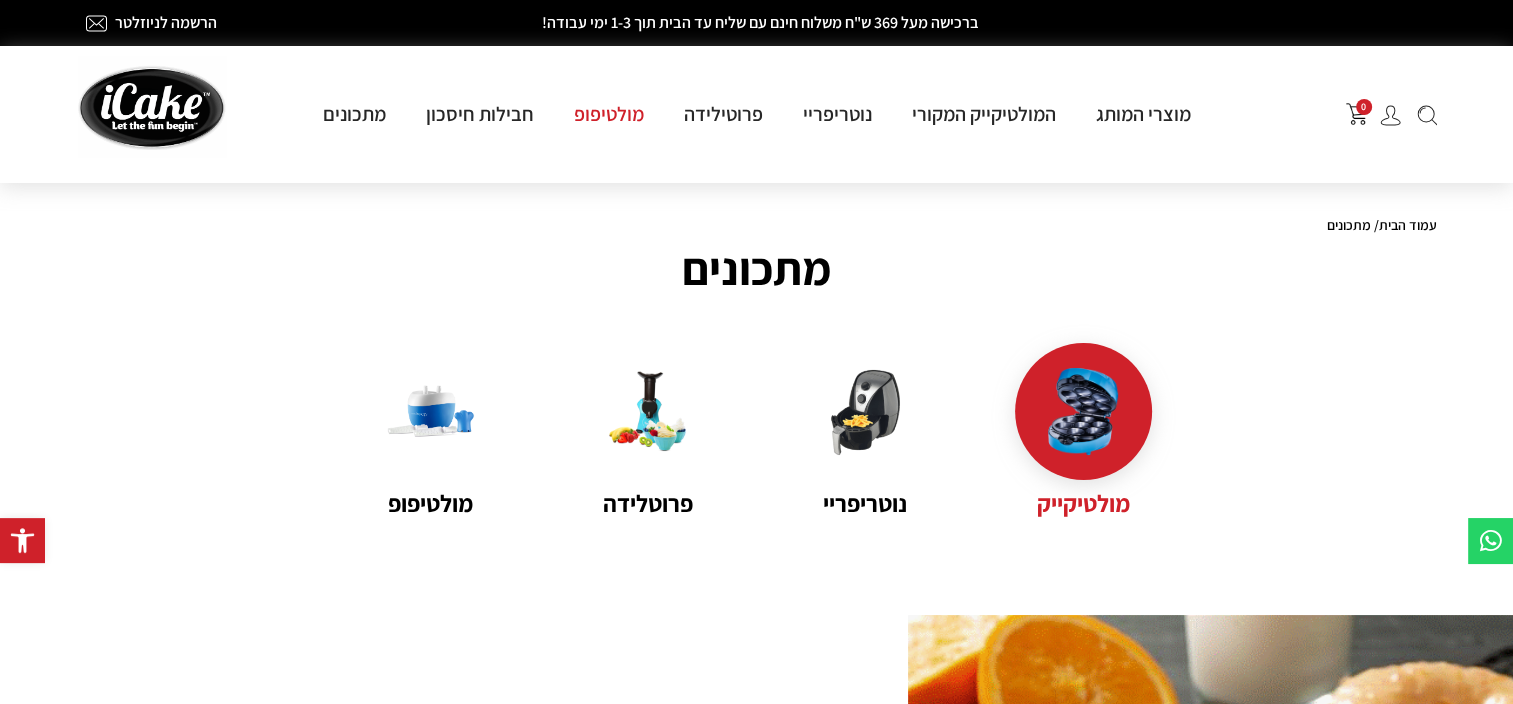click on "מולטיפופ" at bounding box center (609, 114) 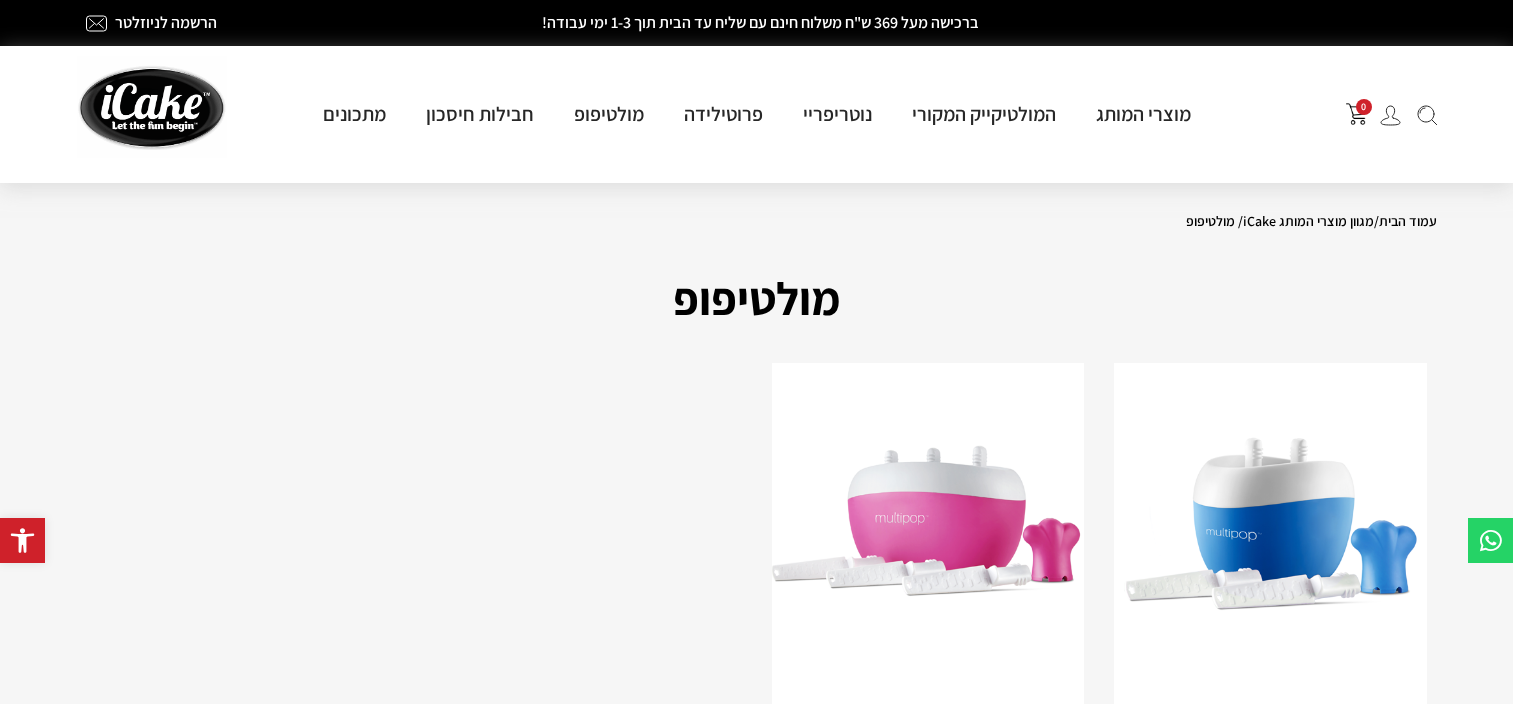 scroll, scrollTop: 0, scrollLeft: 0, axis: both 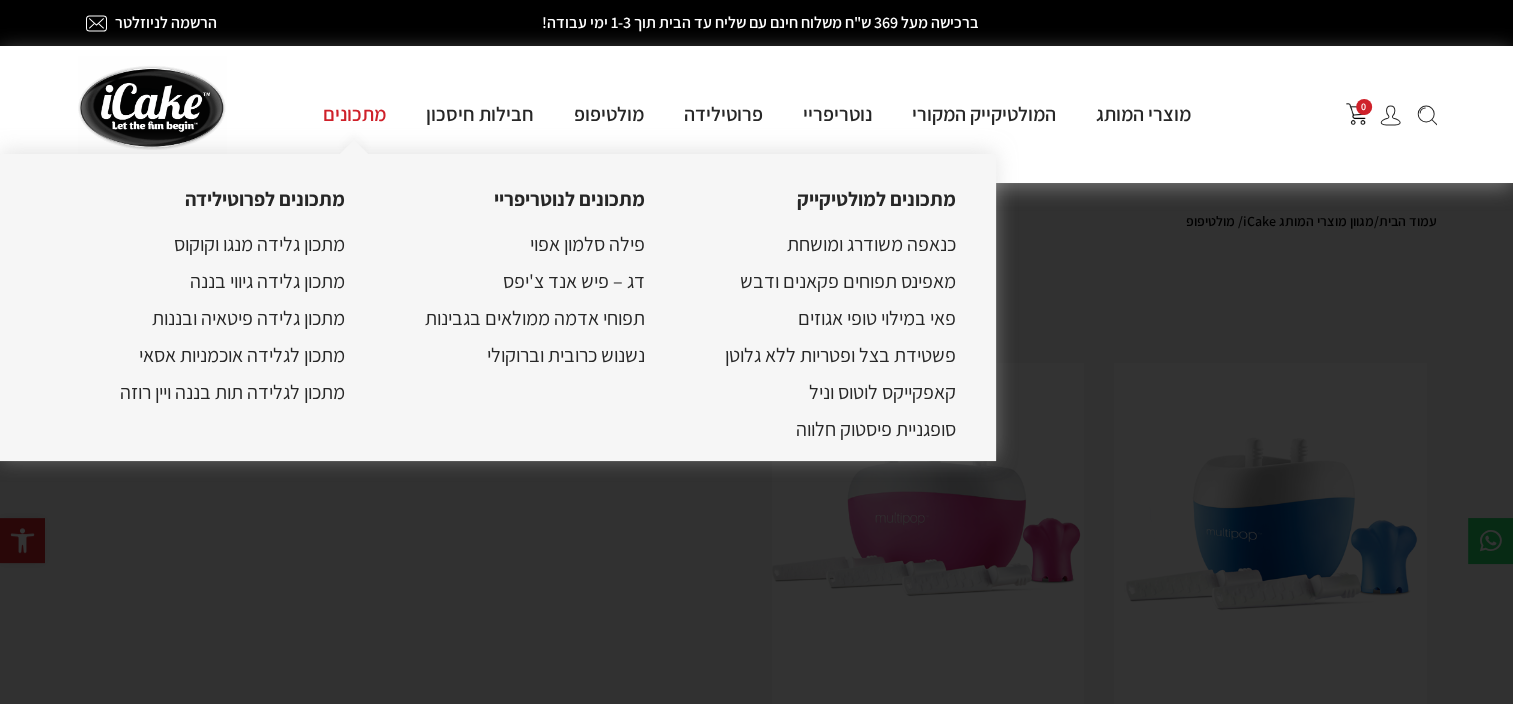 click on "מתכונים" at bounding box center (354, 114) 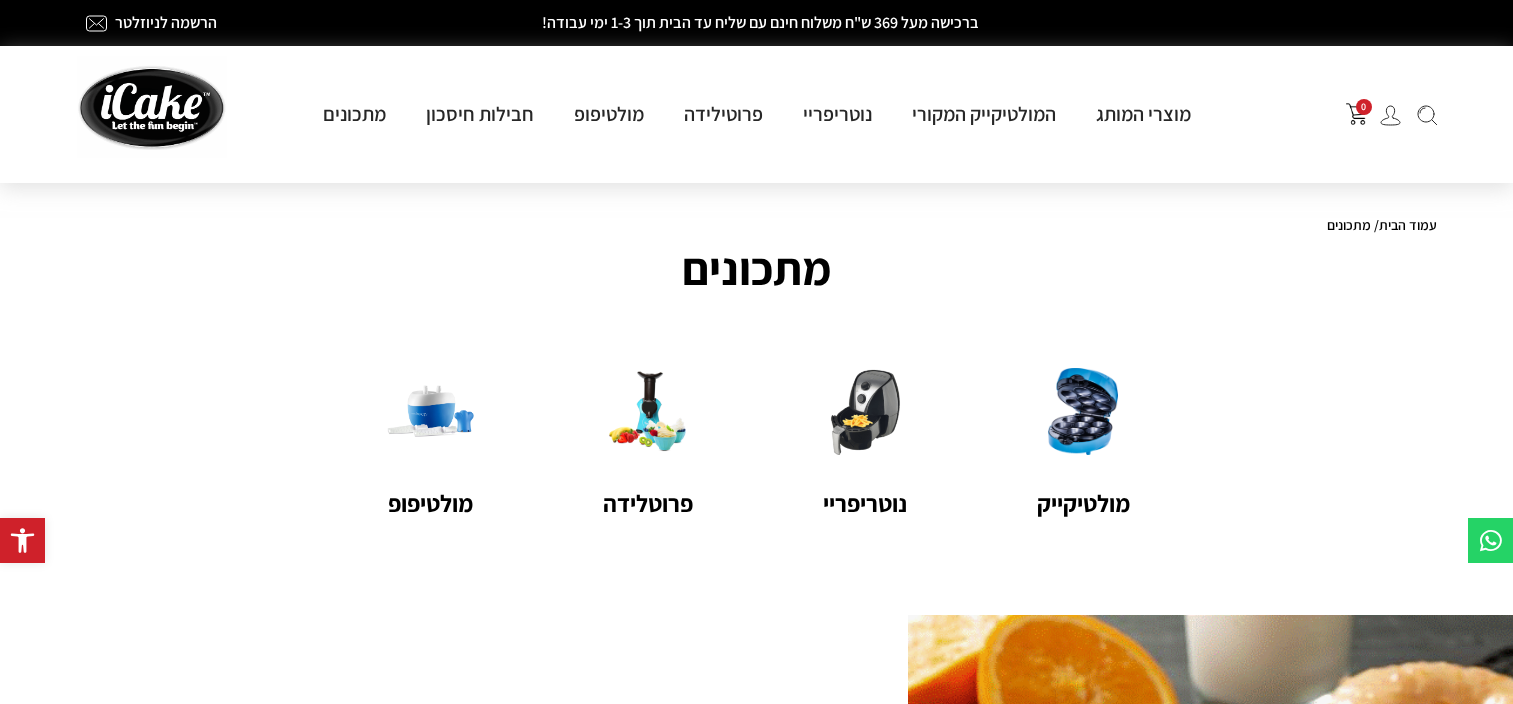 scroll, scrollTop: 0, scrollLeft: 0, axis: both 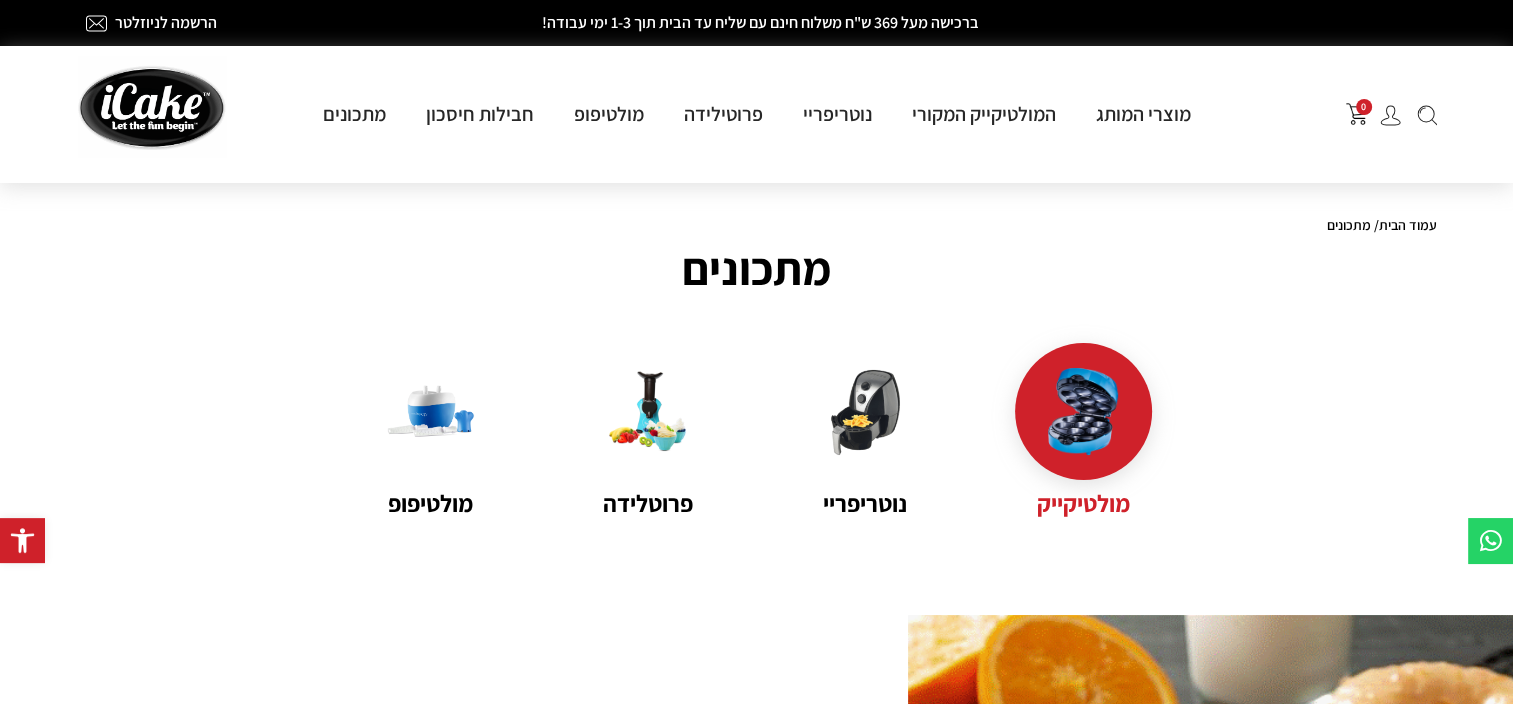 click at bounding box center [1083, 411] 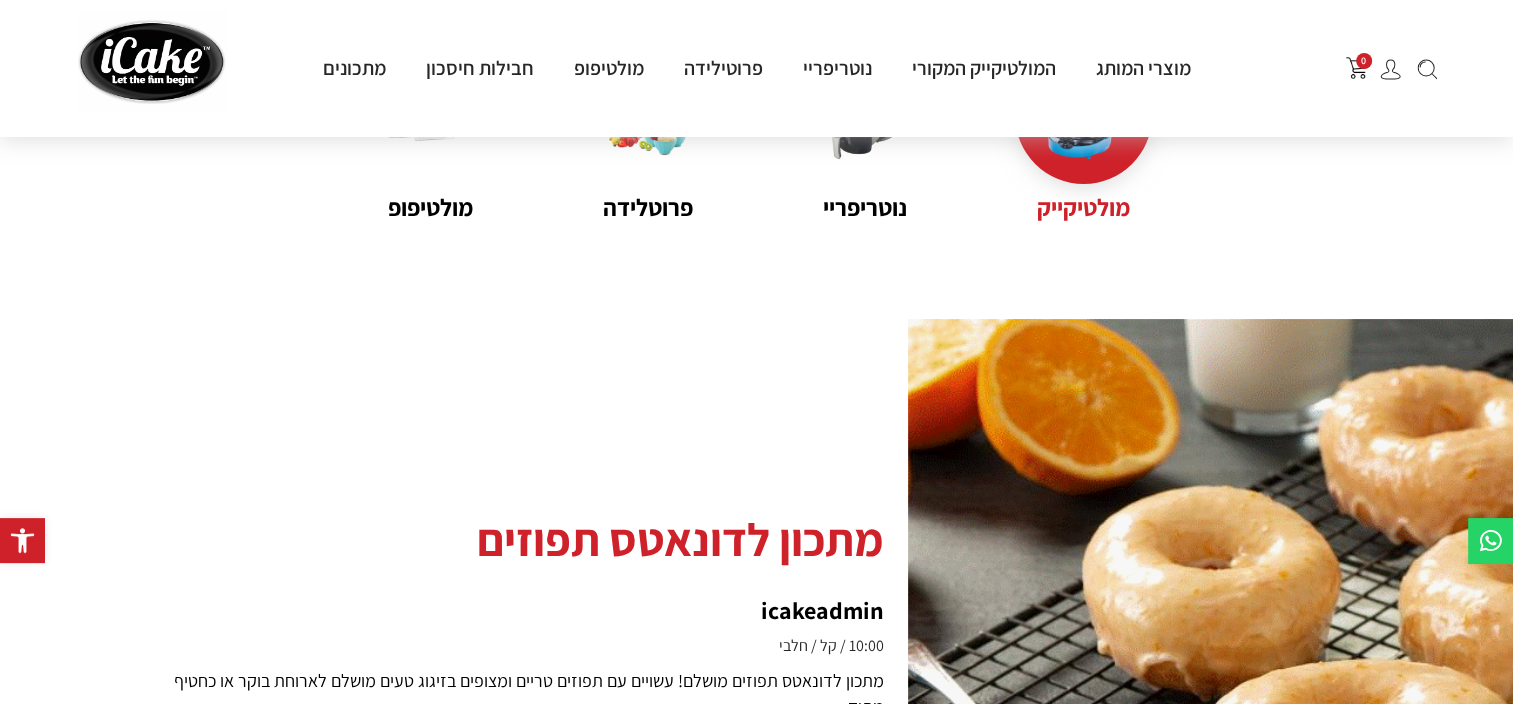 scroll, scrollTop: 300, scrollLeft: 0, axis: vertical 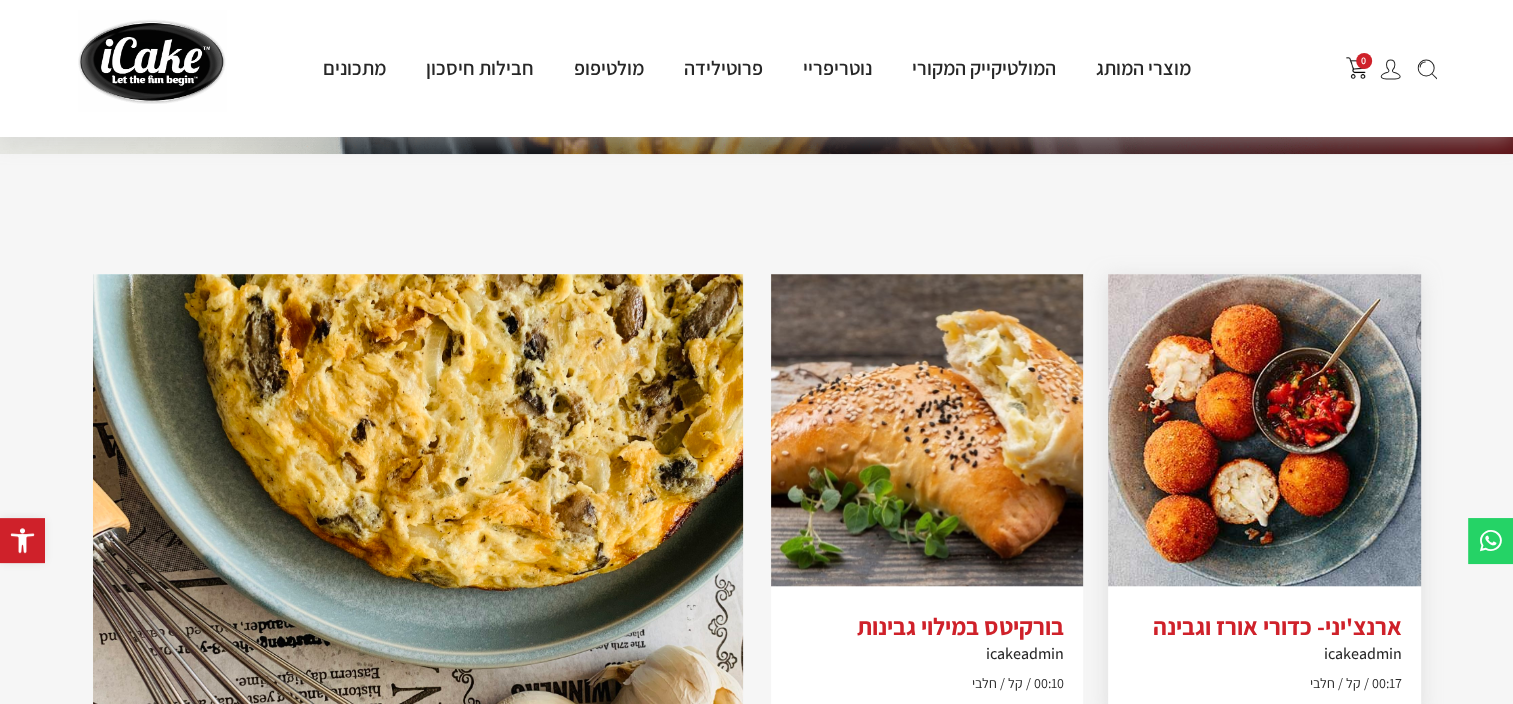 click on "ארנצ'יני- כדורי אורז וגבינה" at bounding box center [1264, 626] 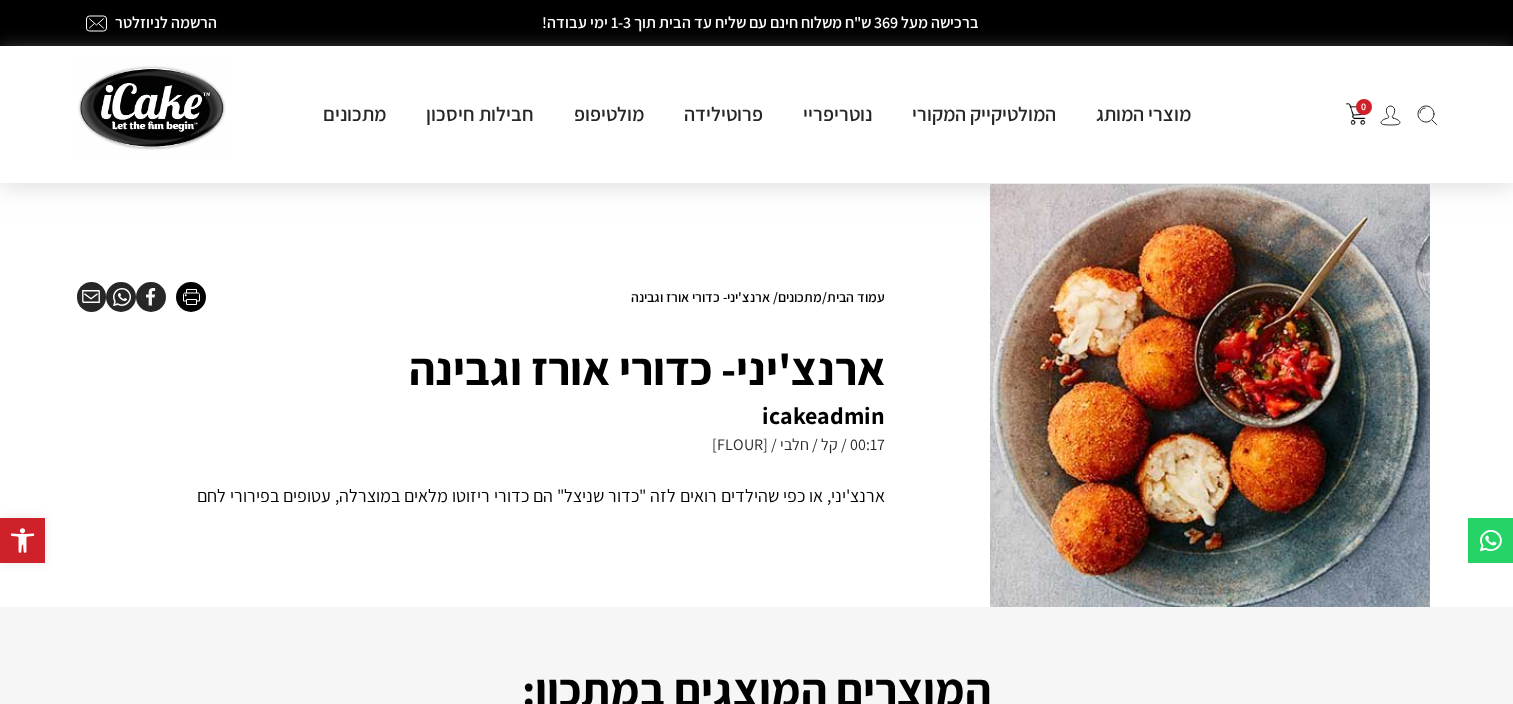 scroll, scrollTop: 0, scrollLeft: 0, axis: both 